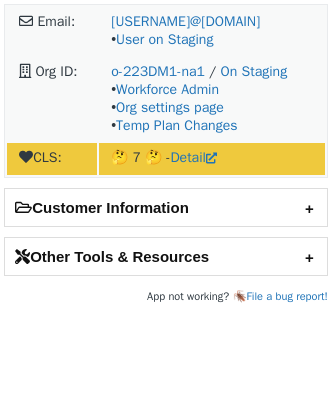 scroll, scrollTop: 0, scrollLeft: 0, axis: both 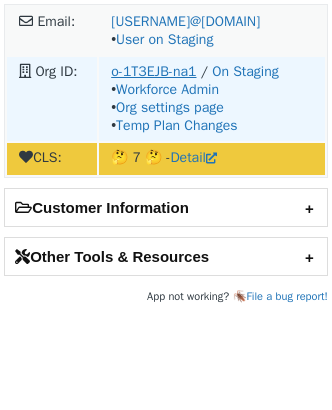 click on "o-1T3EJB-na1" at bounding box center [153, 71] 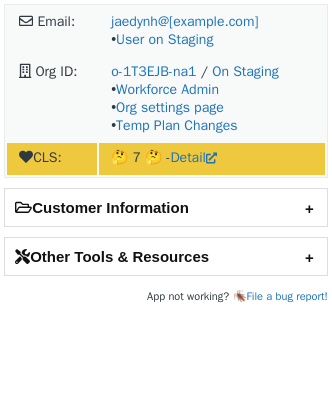 scroll, scrollTop: 0, scrollLeft: 0, axis: both 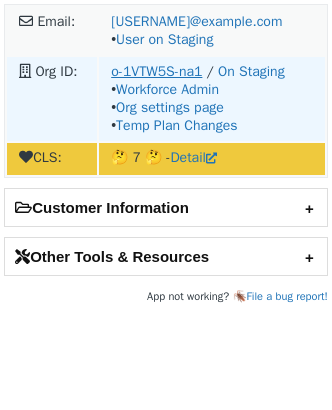 click on "o-1VTW5S-na1" at bounding box center (156, 71) 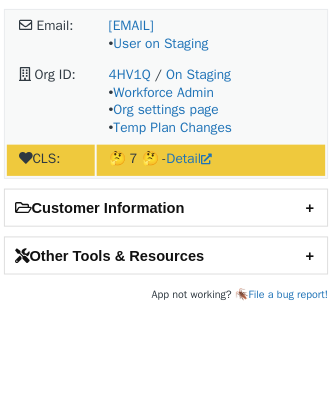 scroll, scrollTop: 0, scrollLeft: 0, axis: both 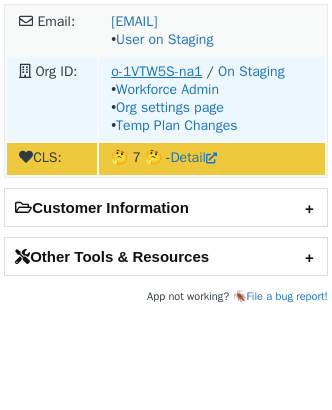 click on "o-1VTW5S-na1" at bounding box center [156, 71] 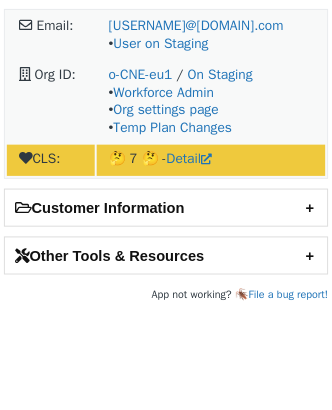 scroll, scrollTop: 0, scrollLeft: 0, axis: both 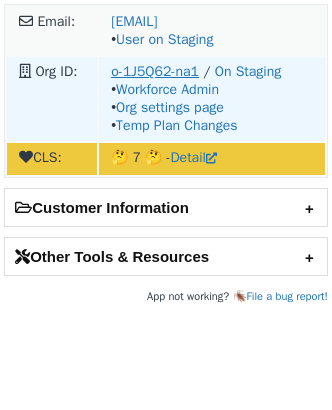 click on "o-1J5Q62-na1" at bounding box center [155, 71] 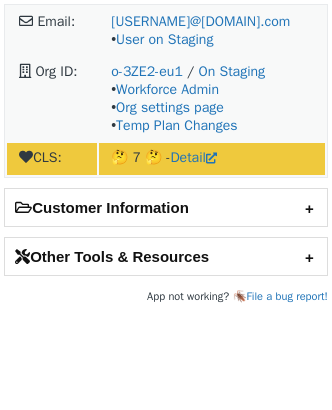 scroll, scrollTop: 0, scrollLeft: 0, axis: both 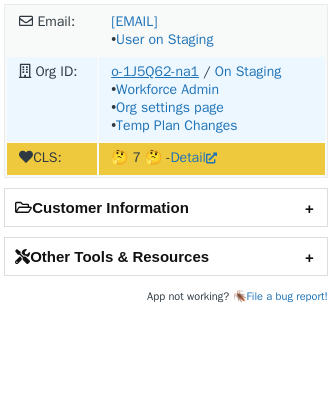 click on "o-1J5Q62-na1" at bounding box center [155, 71] 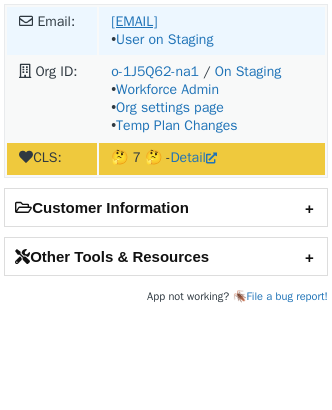 click on "[EMAIL]" at bounding box center (134, 21) 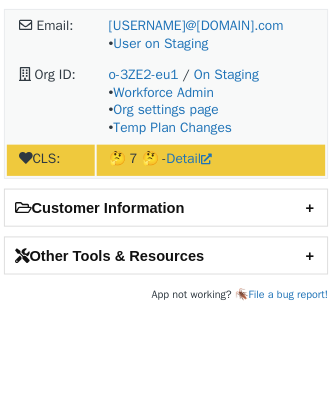 scroll, scrollTop: 0, scrollLeft: 0, axis: both 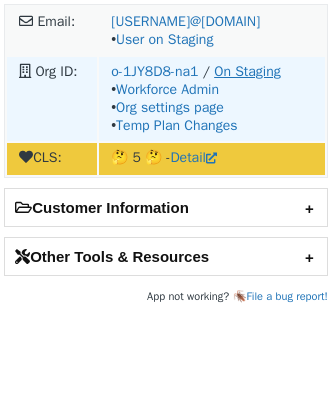 click on "On Staging" at bounding box center (247, 71) 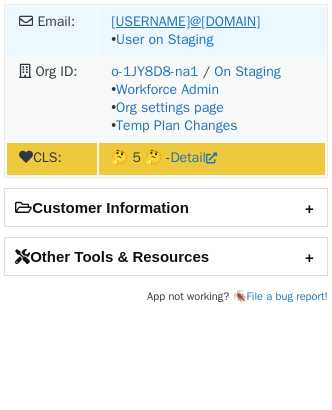 click on "[FIRST].[LAST]@[DOMAIN]" at bounding box center (185, 21) 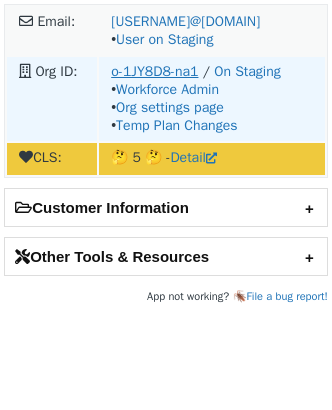 click on "o-1JY8D8-na1" at bounding box center [154, 71] 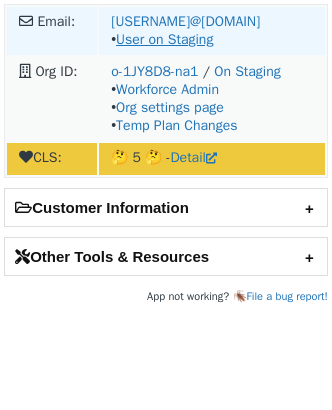 click on "User on Staging" at bounding box center (164, 39) 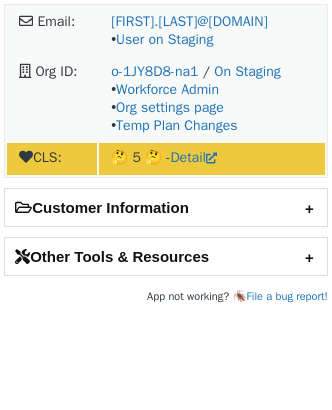 scroll, scrollTop: 0, scrollLeft: 0, axis: both 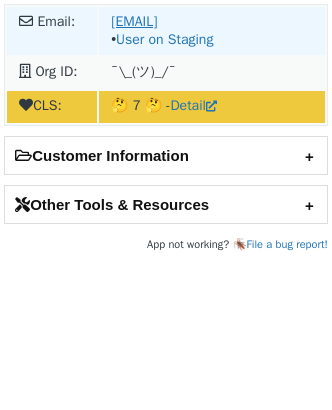 click on "[EMAIL]" at bounding box center [134, 21] 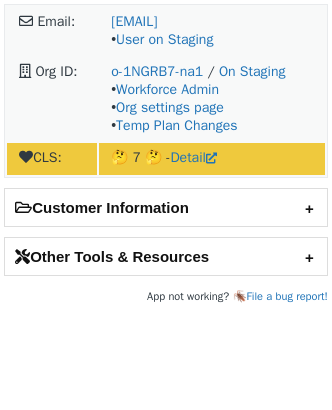 scroll, scrollTop: 0, scrollLeft: 0, axis: both 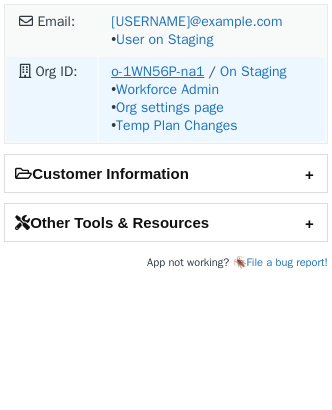 click on "o-1WN56P-na1" at bounding box center (157, 71) 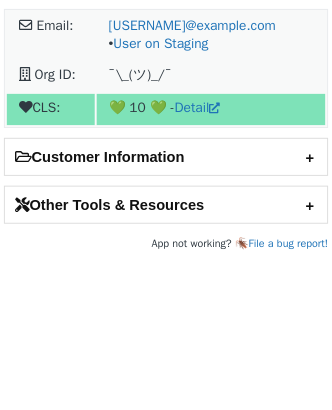 scroll, scrollTop: 0, scrollLeft: 0, axis: both 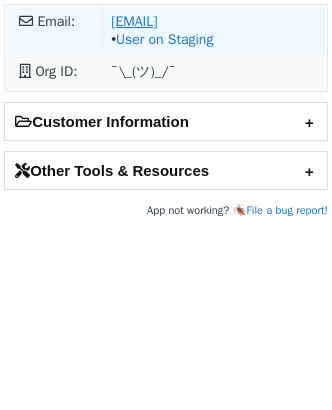 click on "[EMAIL]" at bounding box center (134, 21) 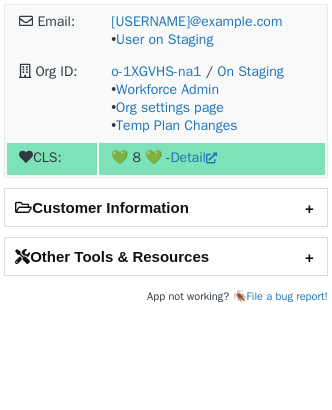 scroll, scrollTop: 0, scrollLeft: 0, axis: both 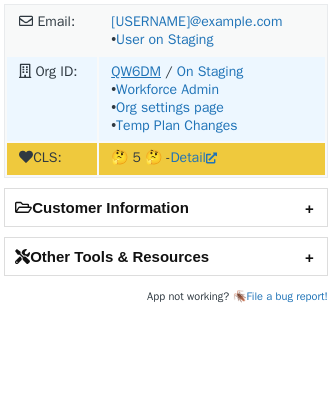 click on "QW6DM" at bounding box center (136, 71) 